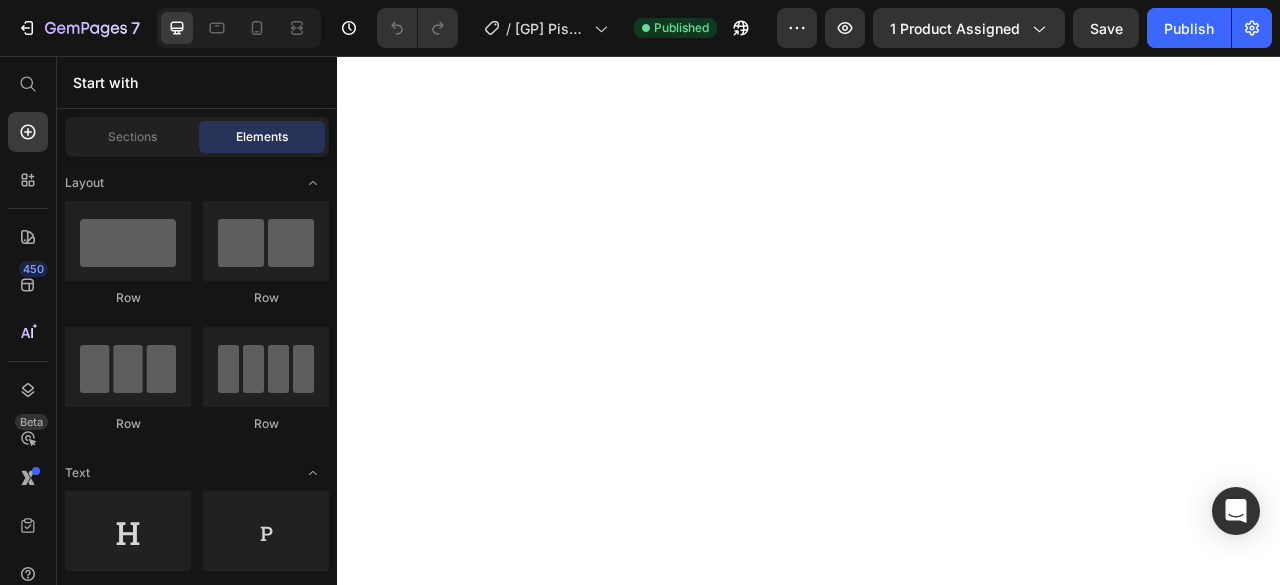 scroll, scrollTop: 0, scrollLeft: 0, axis: both 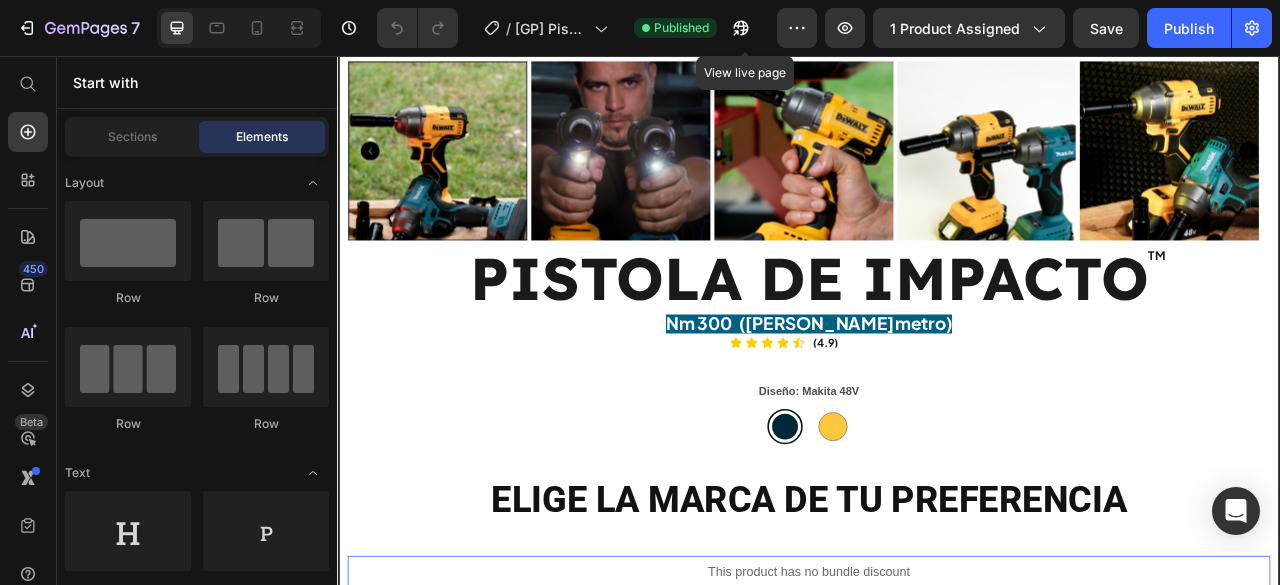 click on "7  Version history  /  [GP] Pistola de impacto Published View live page Preview 1 product assigned  Save   Publish" 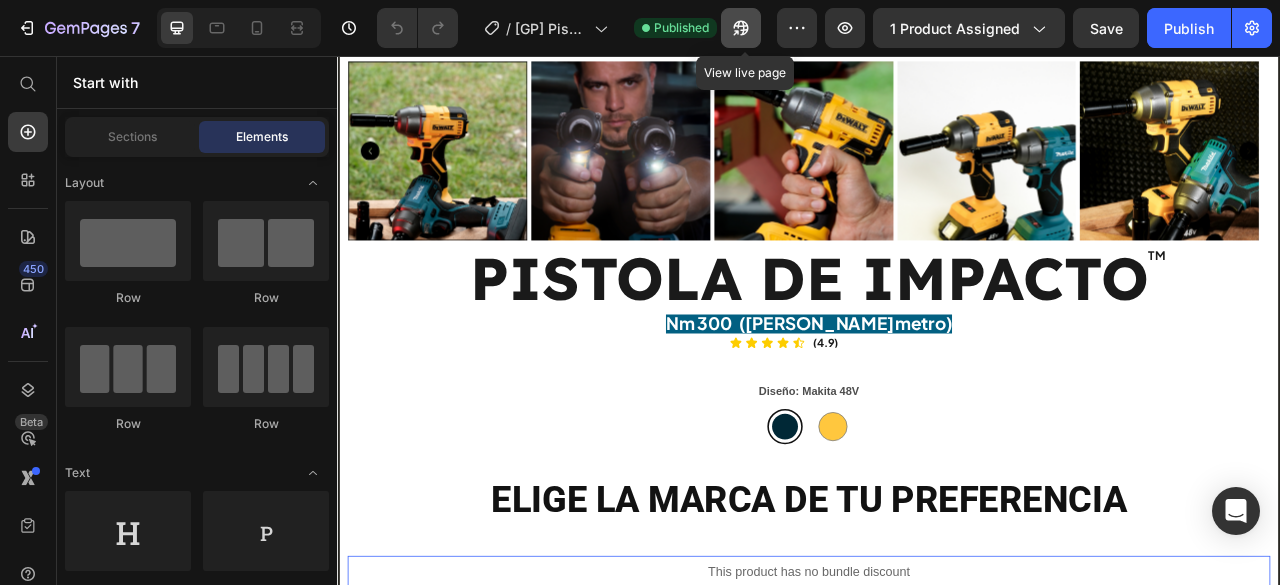 click 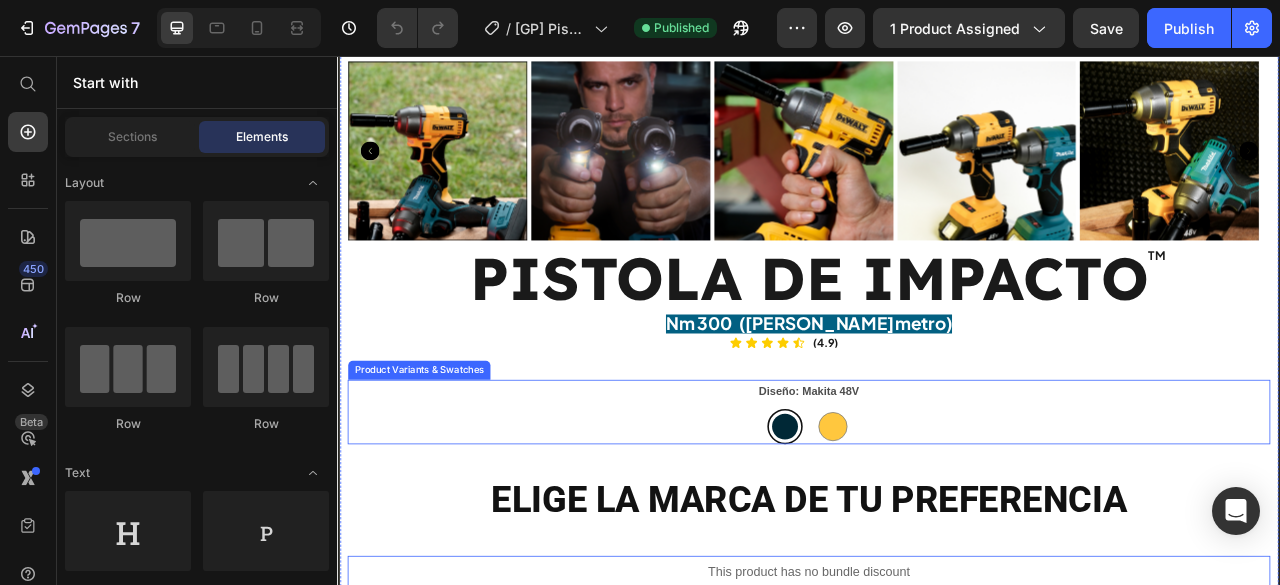 click on "Makita 48V Makita 48V DeWalt 48V DeWalt 48V" at bounding box center [937, 527] 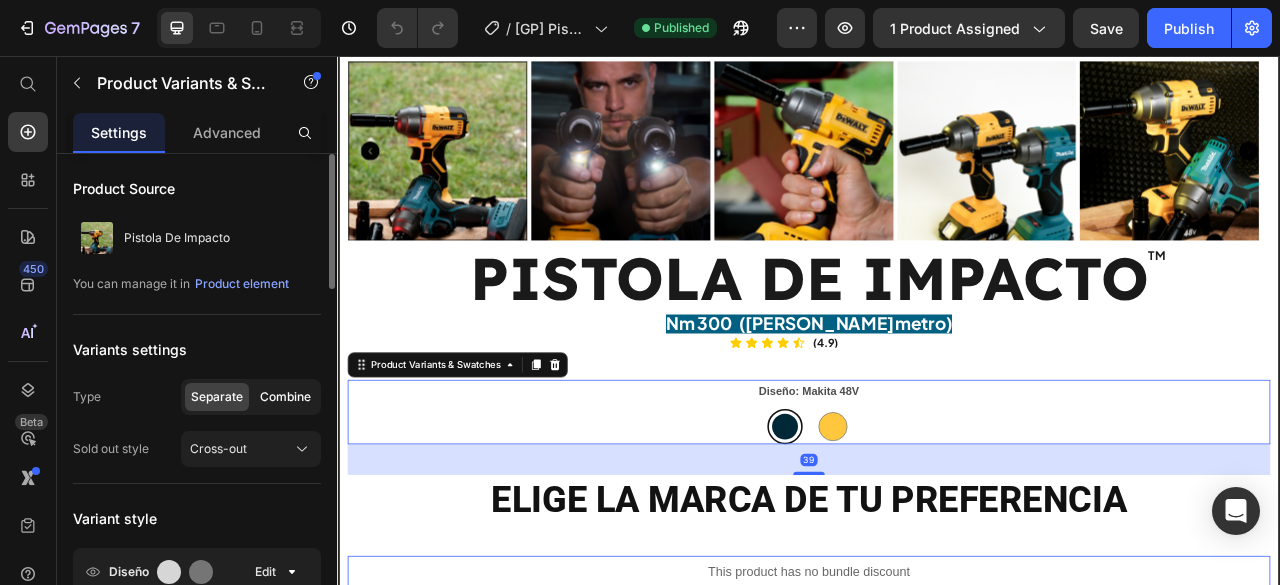 scroll, scrollTop: 200, scrollLeft: 0, axis: vertical 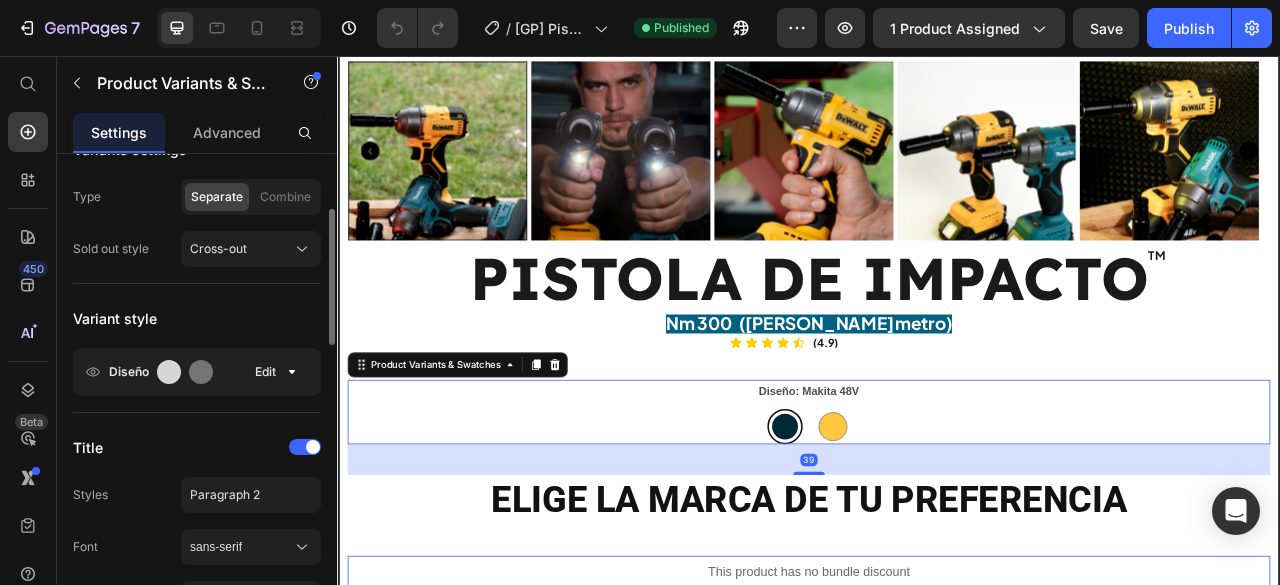 click on "Diseño Edit" 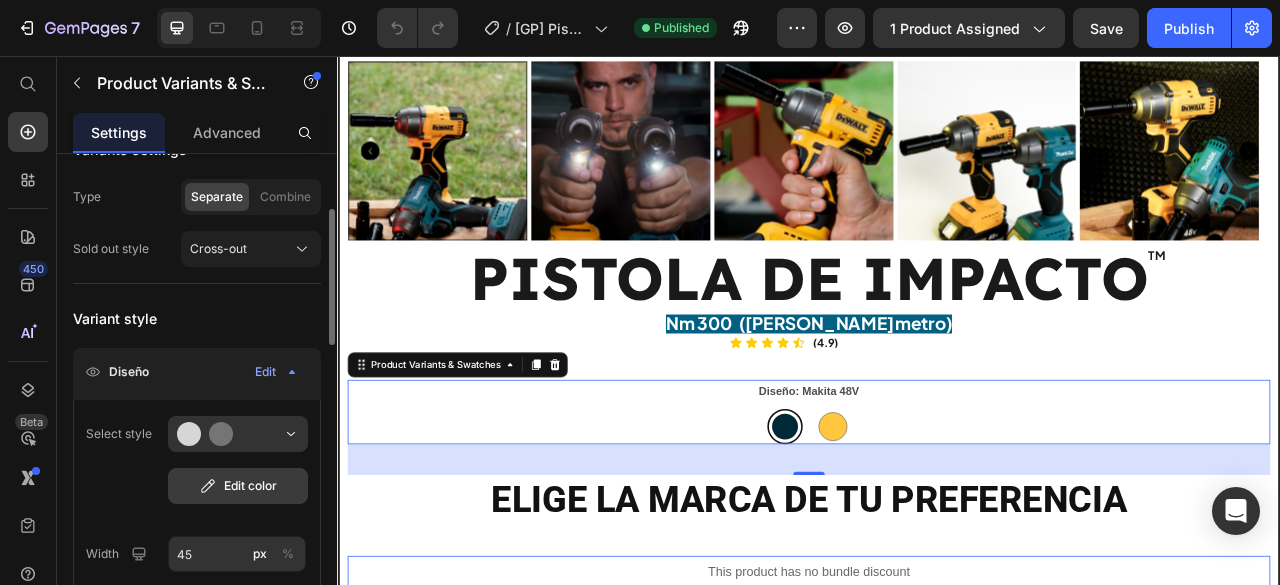 click on "Edit color" 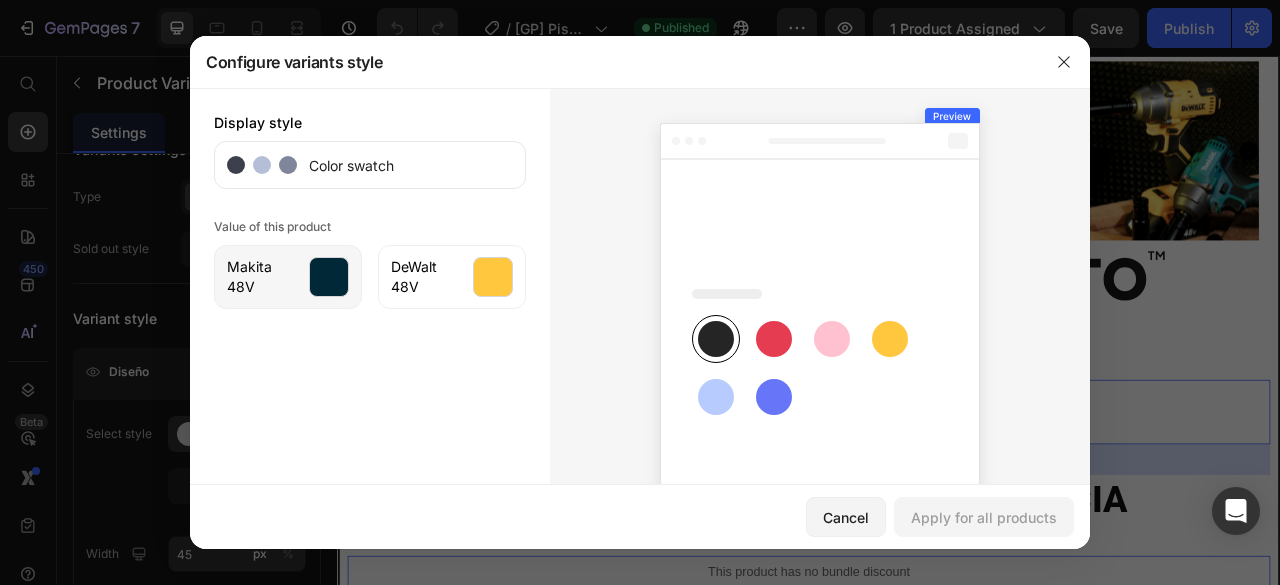 click at bounding box center [329, 277] 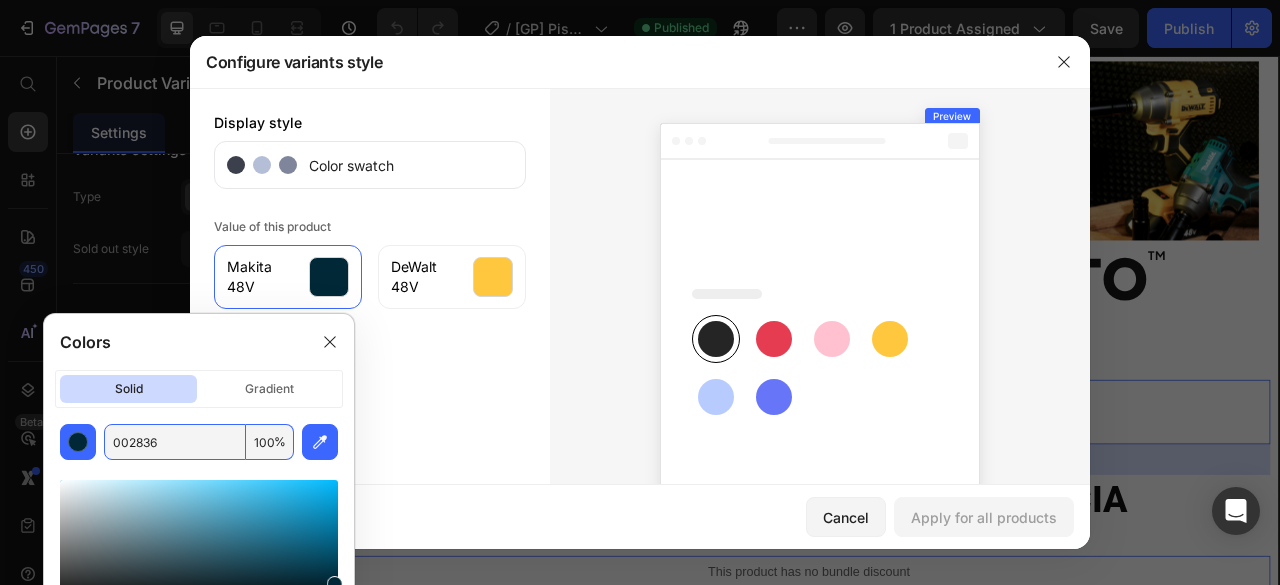 click on "002836" at bounding box center (175, 442) 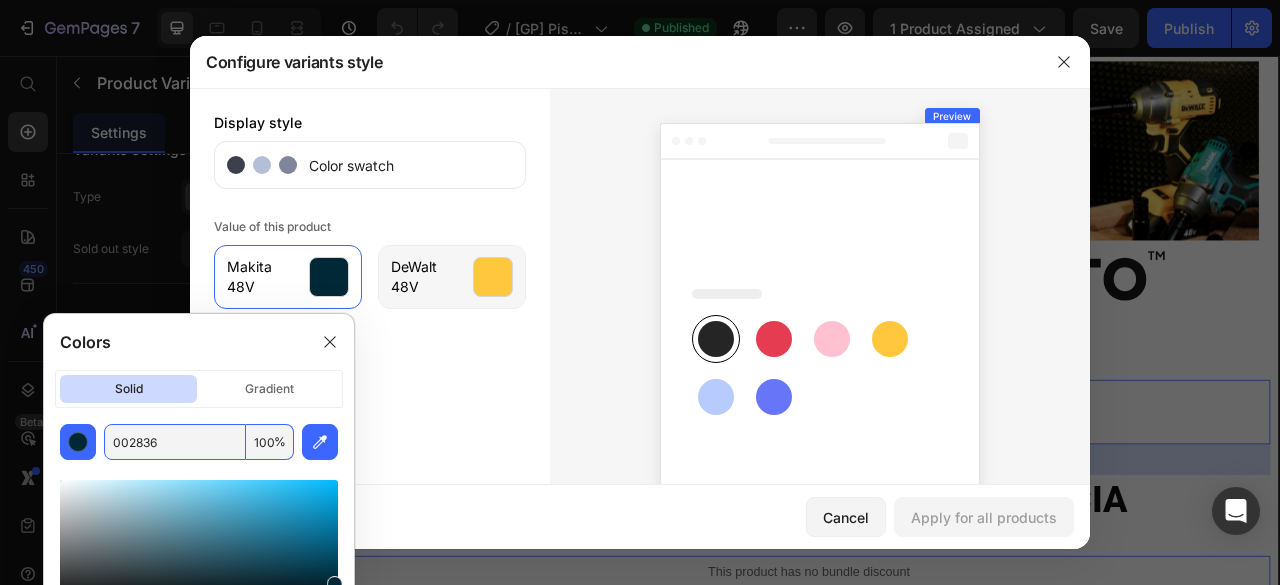 click at bounding box center (493, 277) 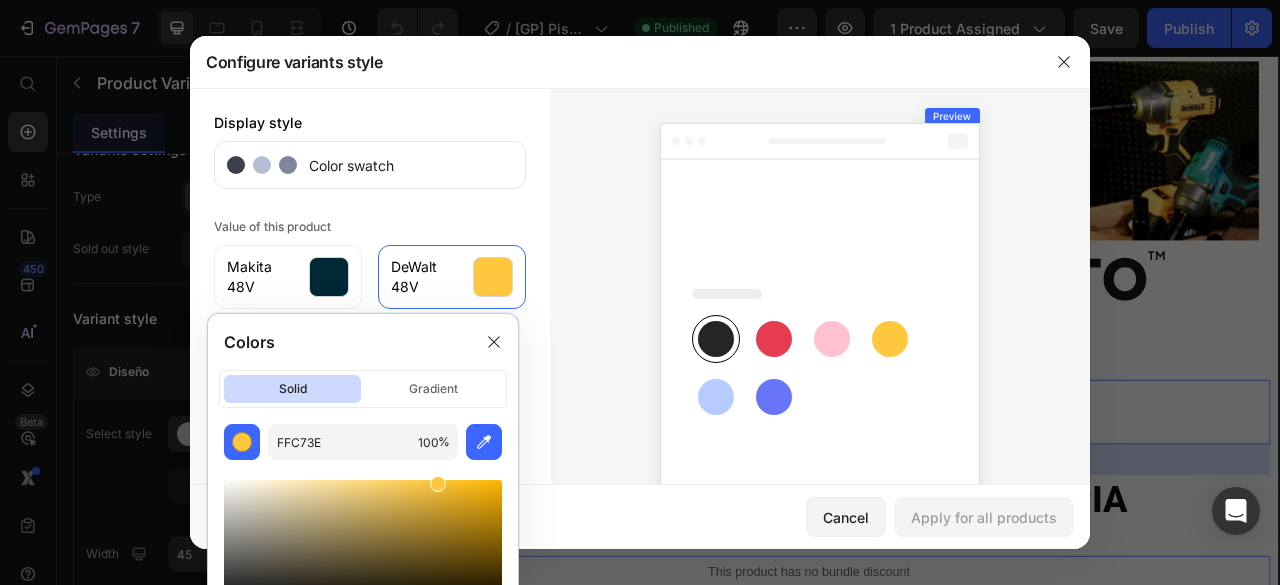 click 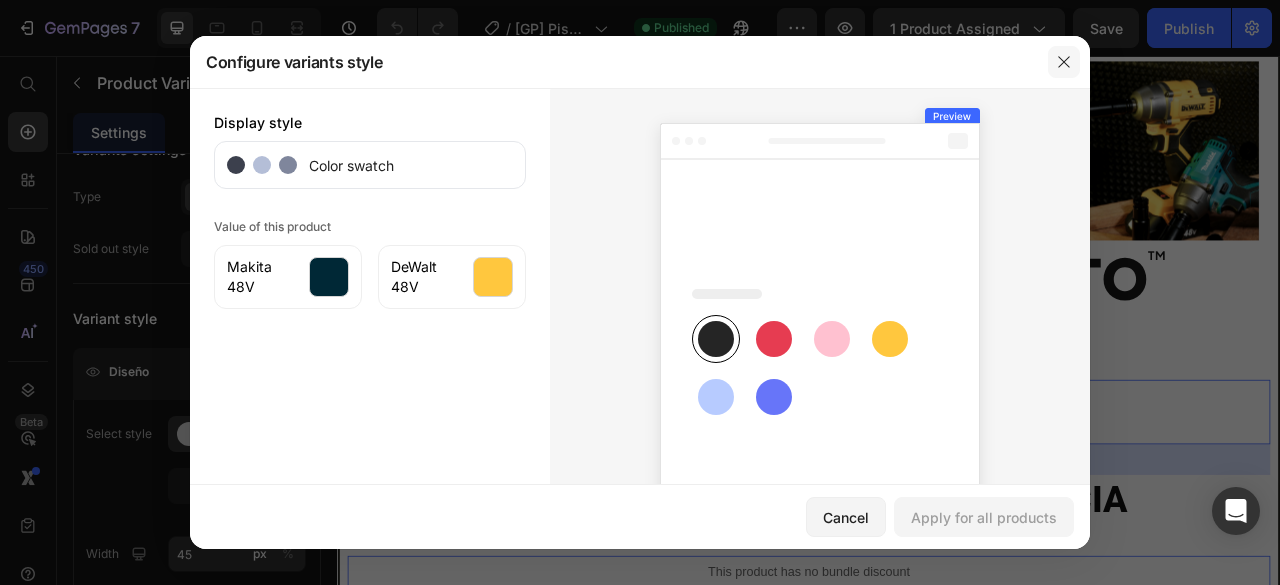 click 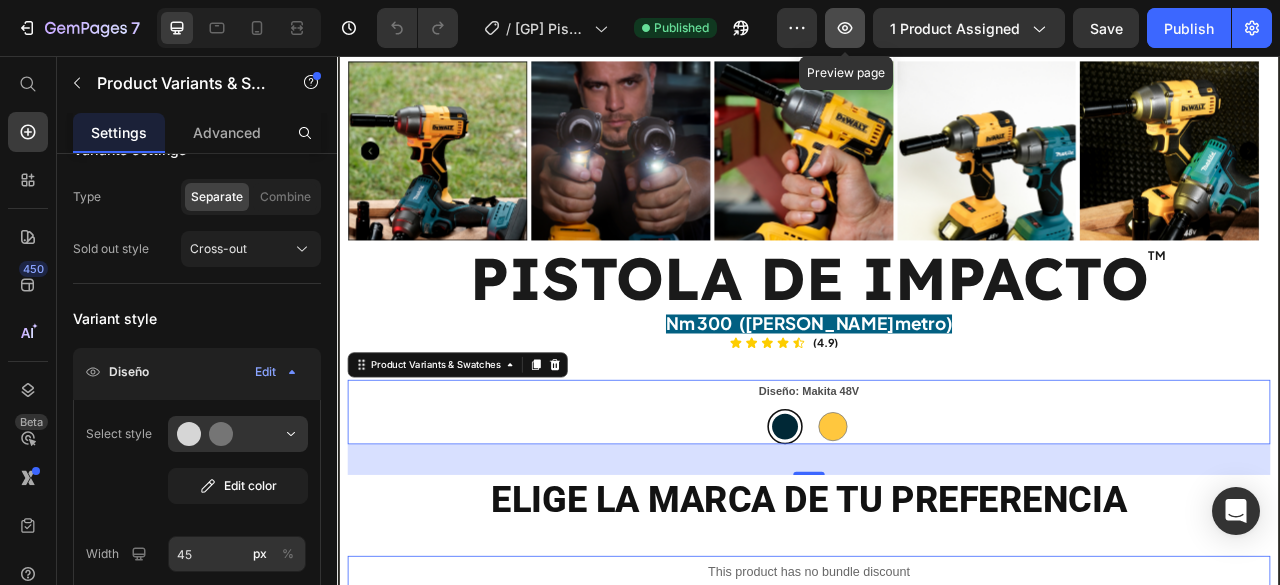 click 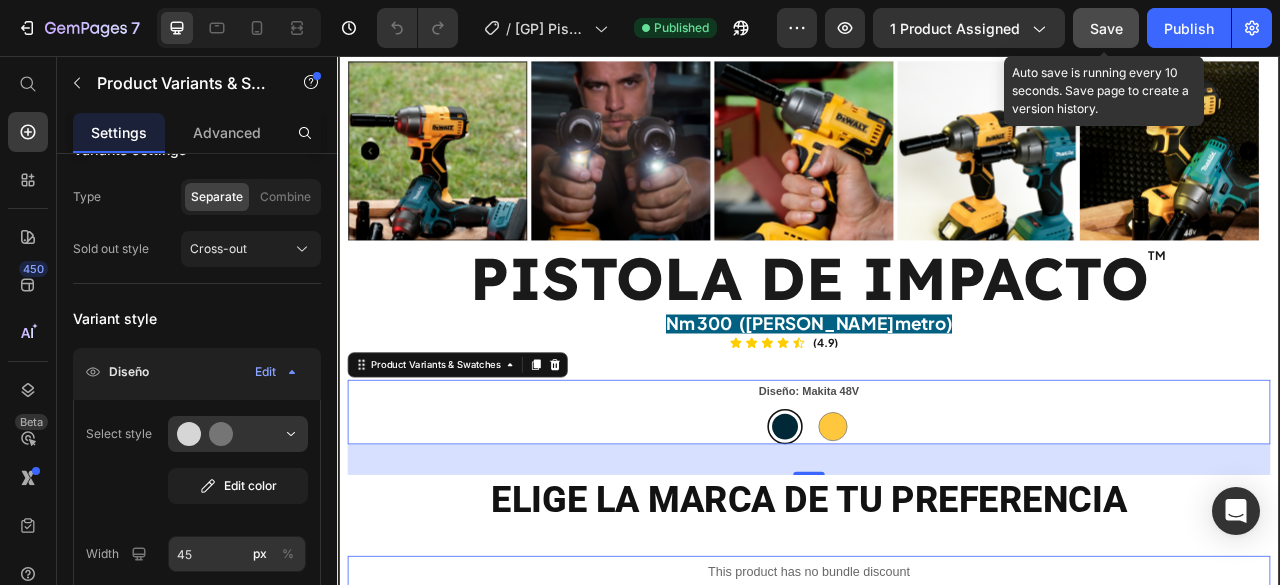 click on "Save" 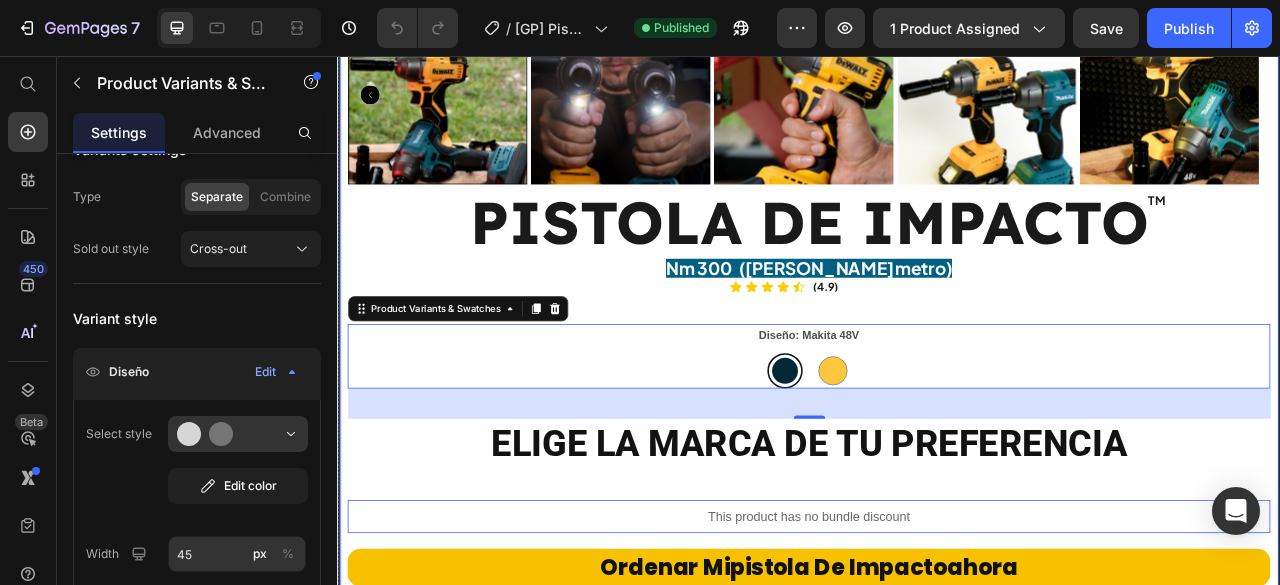 scroll, scrollTop: 1800, scrollLeft: 0, axis: vertical 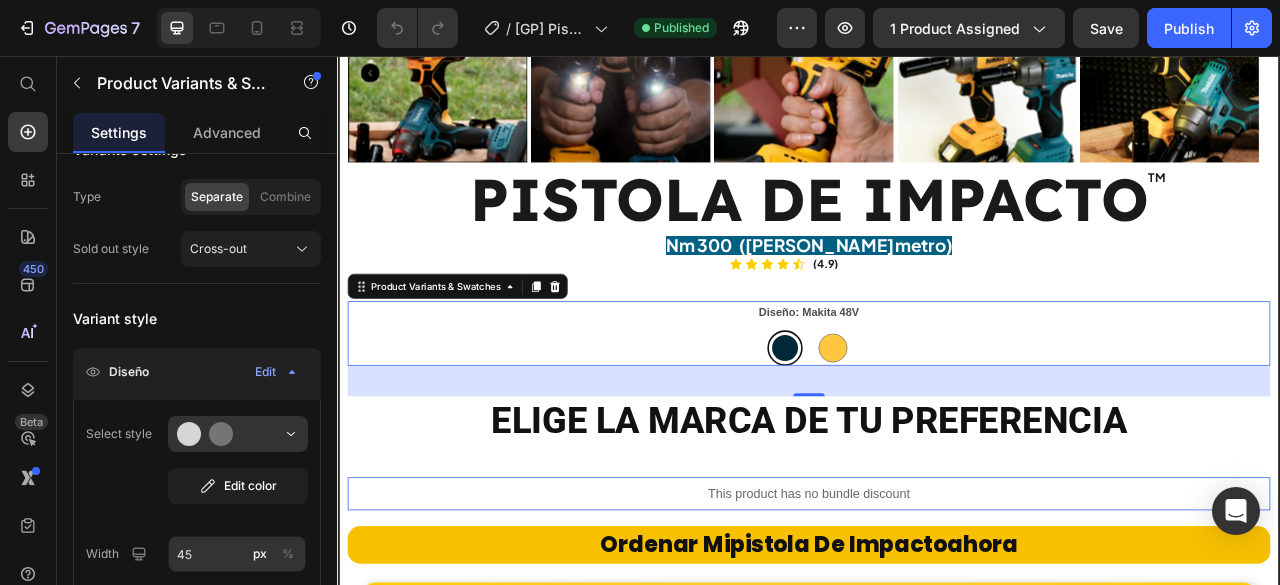 click on "Diseño: Makita 48V Makita 48V Makita 48V DeWalt 48V DeWalt 48V" at bounding box center [937, 409] 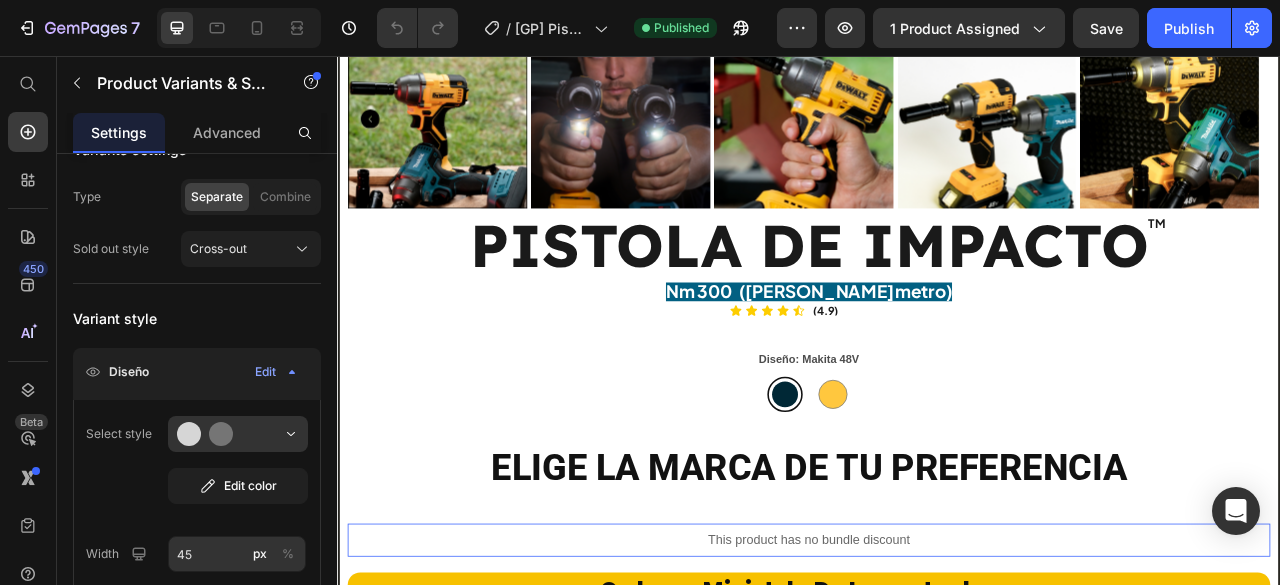 scroll, scrollTop: 1660, scrollLeft: 0, axis: vertical 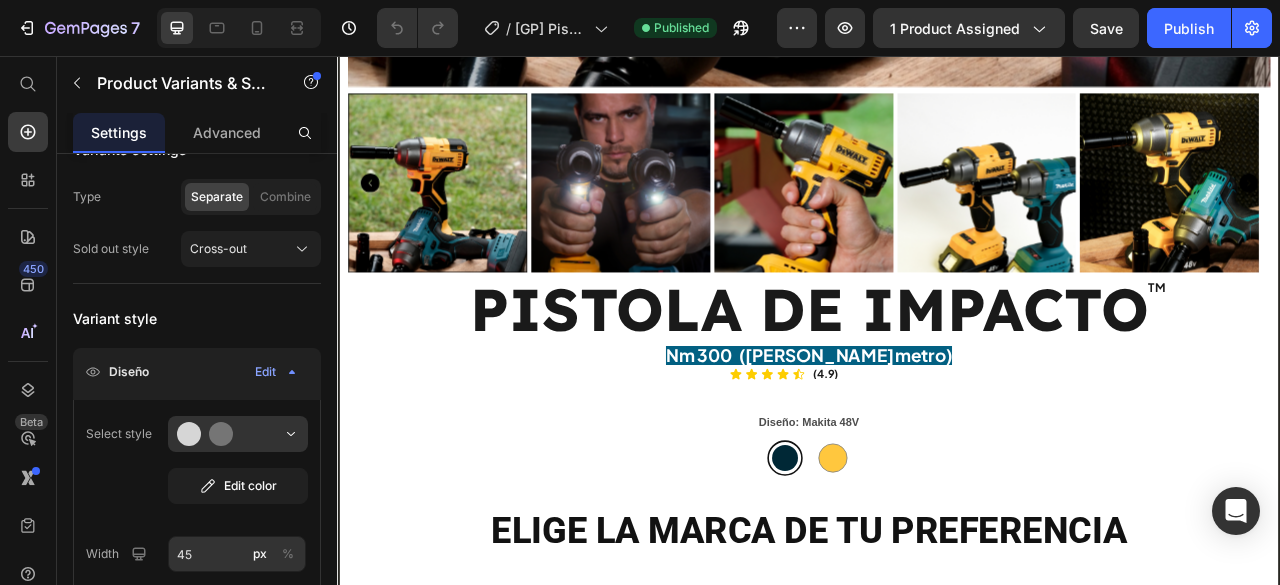 click on "Diseño: Makita 48V Makita 48V Makita 48V DeWalt 48V DeWalt 48V" at bounding box center (937, 549) 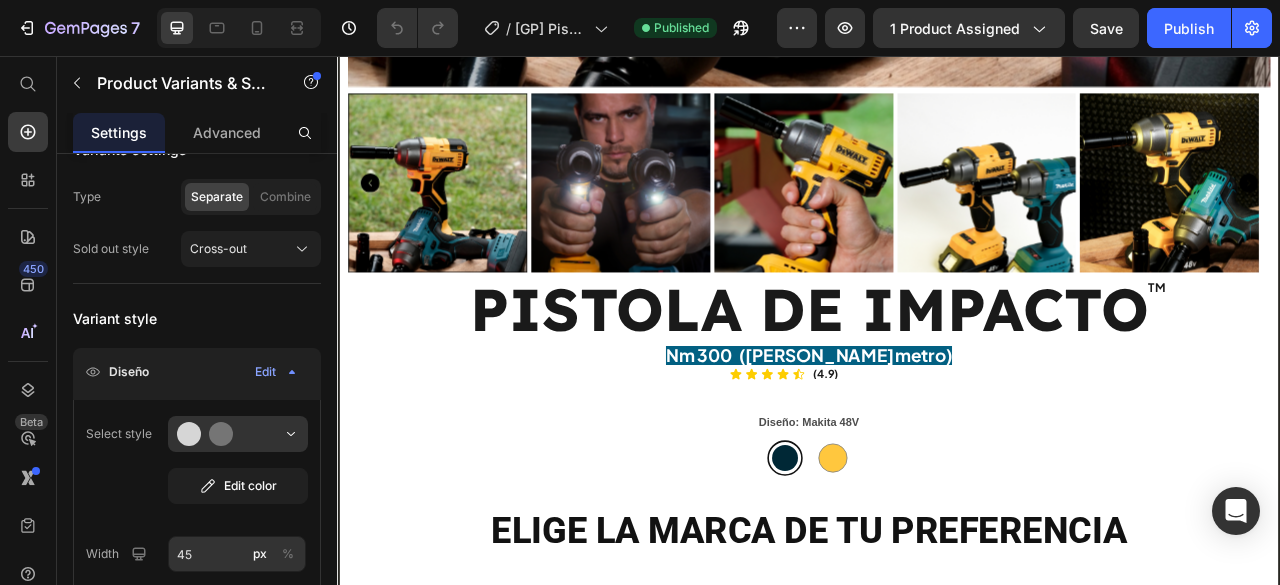 click at bounding box center (906, 567) 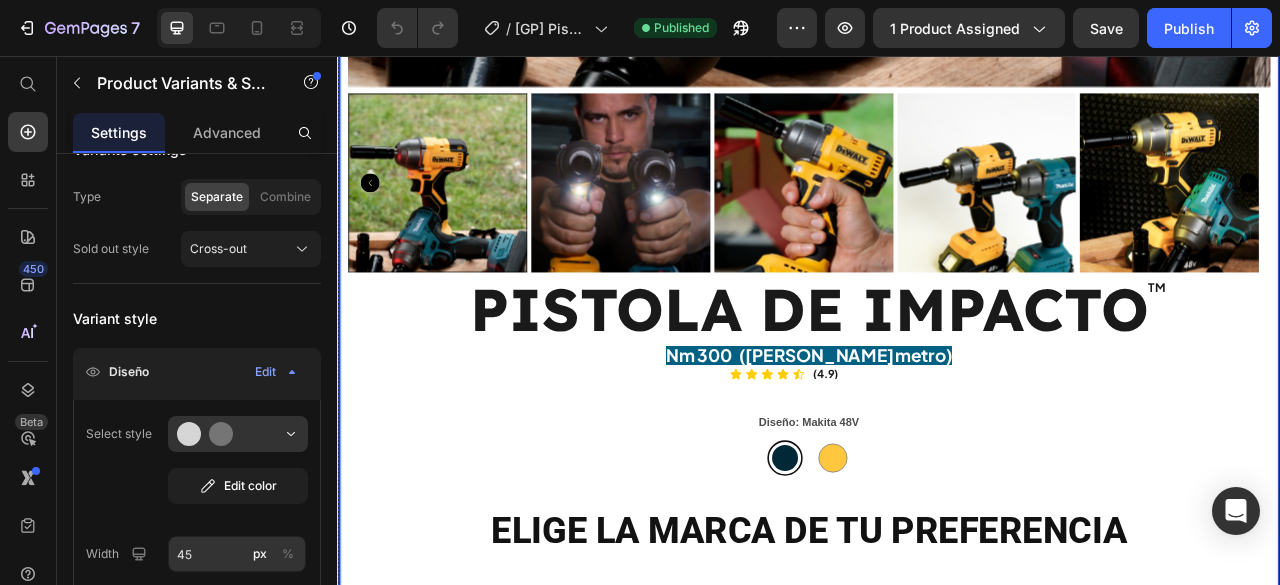 click on "Product Images PISTOLA DE IMPACTO Heading  Nm 300  ([PERSON_NAME] metro)  Heading TM Heading Row Row Icon Icon Icon Icon Icon Icon List (4.9) Heading Row Diseño: Makita 48V Makita 48V Makita 48V DeWalt 48V DeWalt 48V Product Variants & Swatches [PERSON_NAME] DE TU PREFERENCIA Heading This product has no bundle discount Product Bundle Discount ordenar mi  pistola de impacto  ahora Button Row Image Row" at bounding box center (937, 78) 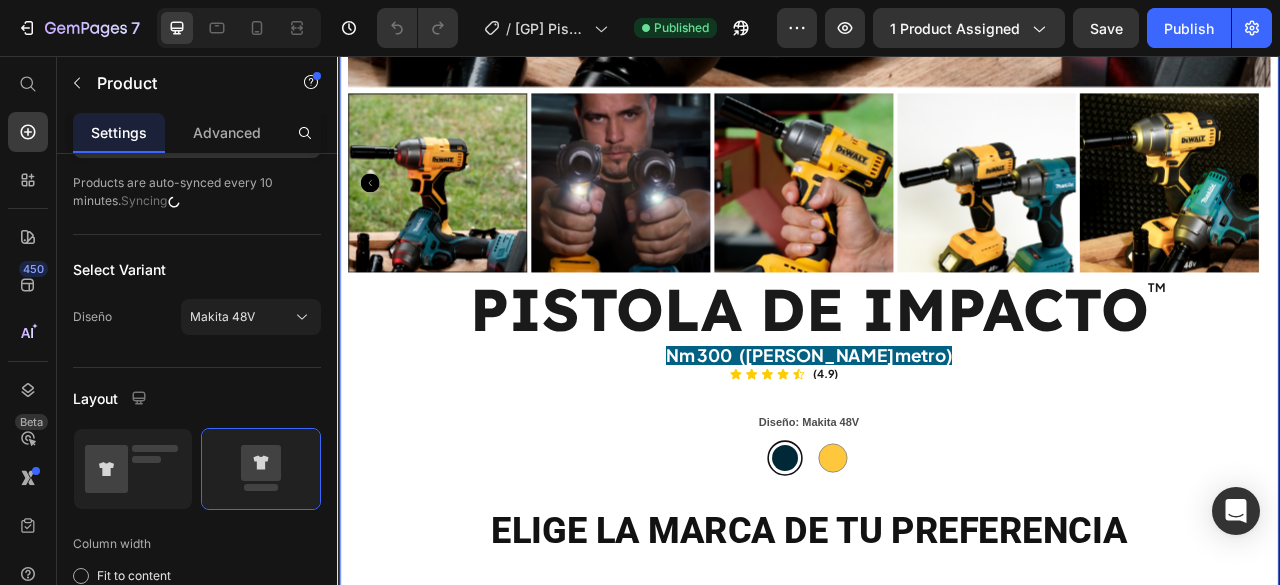scroll, scrollTop: 0, scrollLeft: 0, axis: both 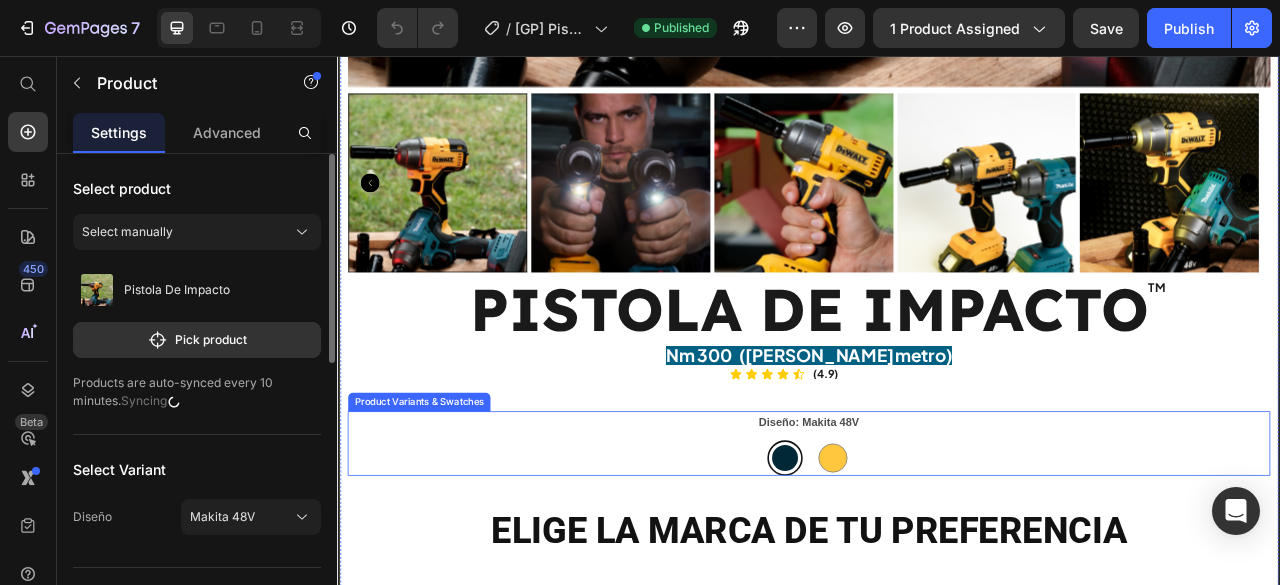click on "Makita 48V Makita 48V DeWalt 48V DeWalt 48V" at bounding box center [937, 567] 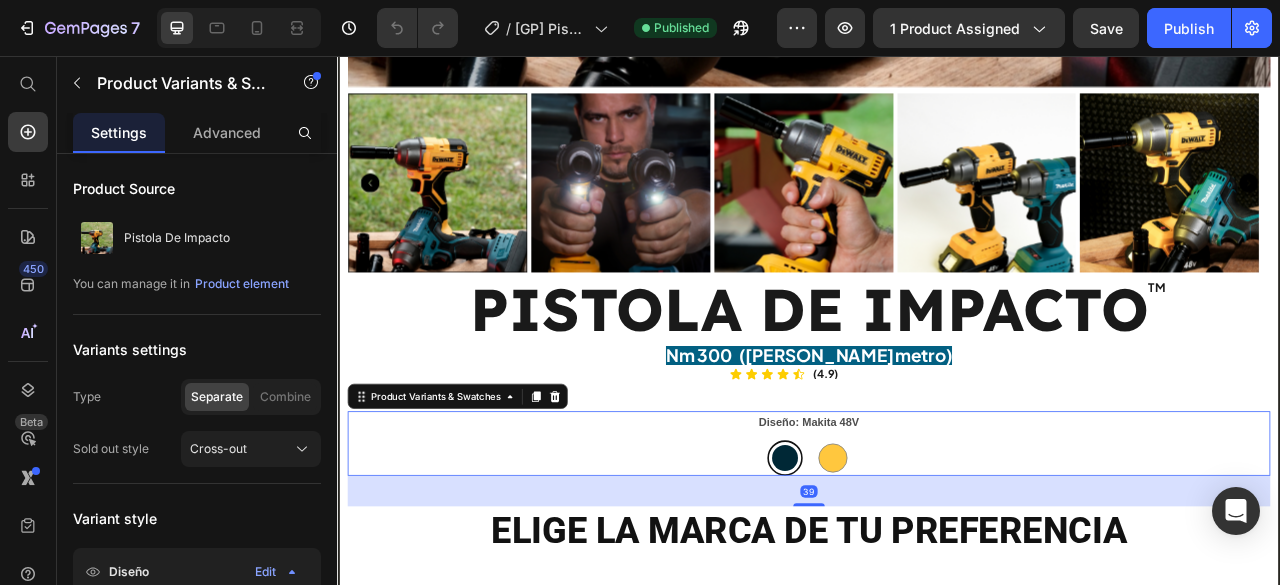 click at bounding box center [967, 567] 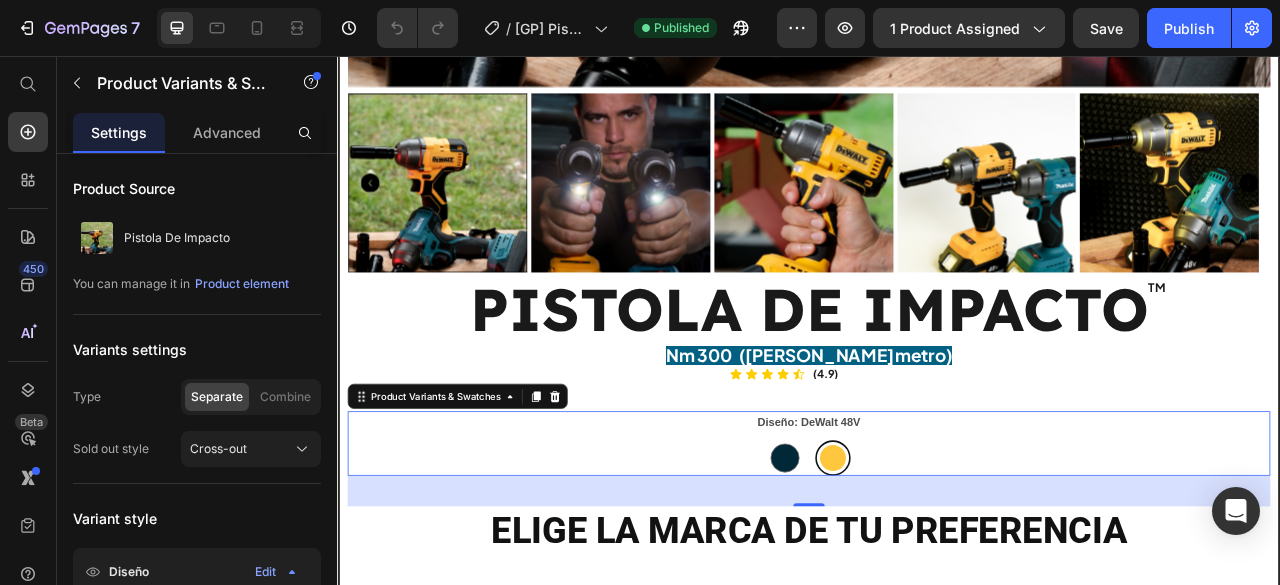 click on "Diseño: DeWalt 48V Makita 48V Makita 48V DeWalt 48V DeWalt 48V" at bounding box center (937, 549) 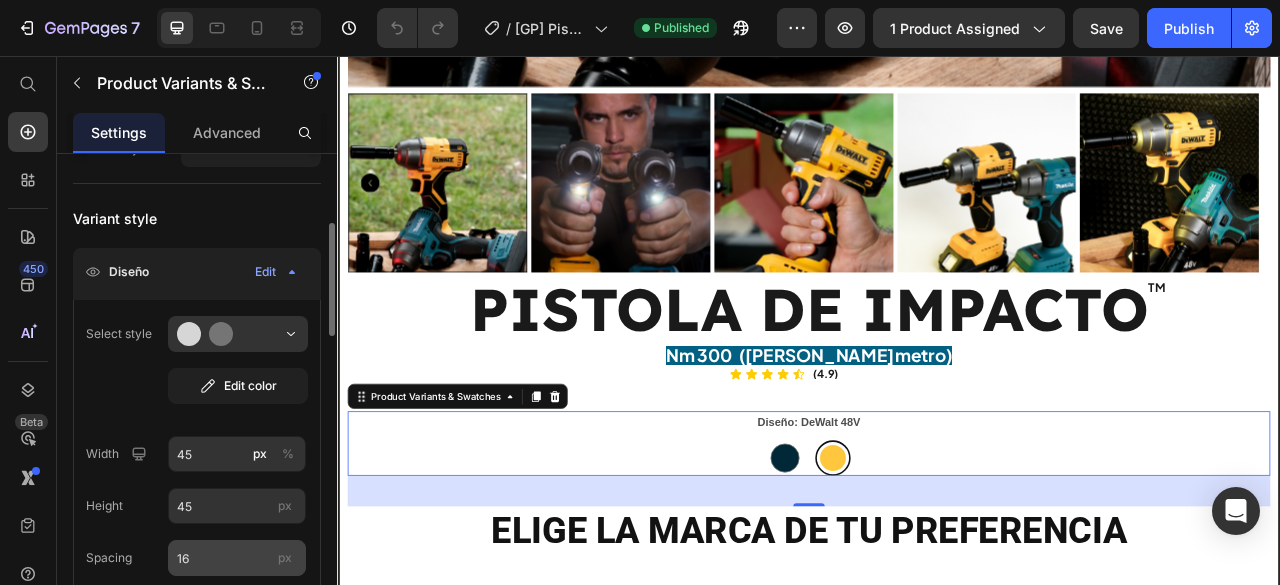 scroll, scrollTop: 400, scrollLeft: 0, axis: vertical 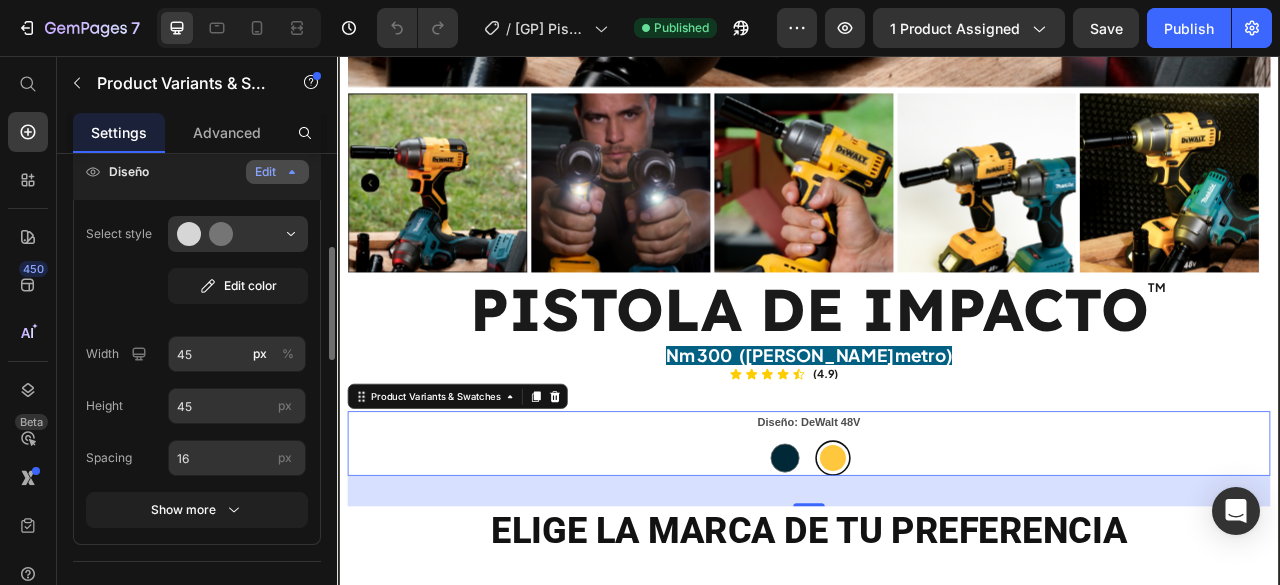 click on "Edit" 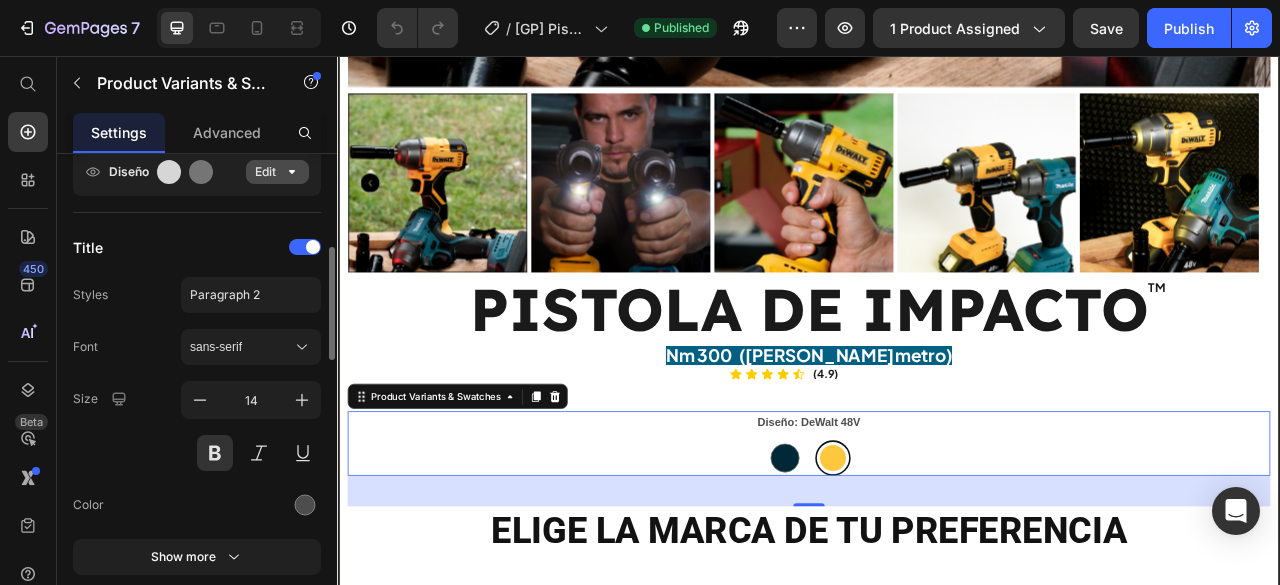 click on "Edit" 